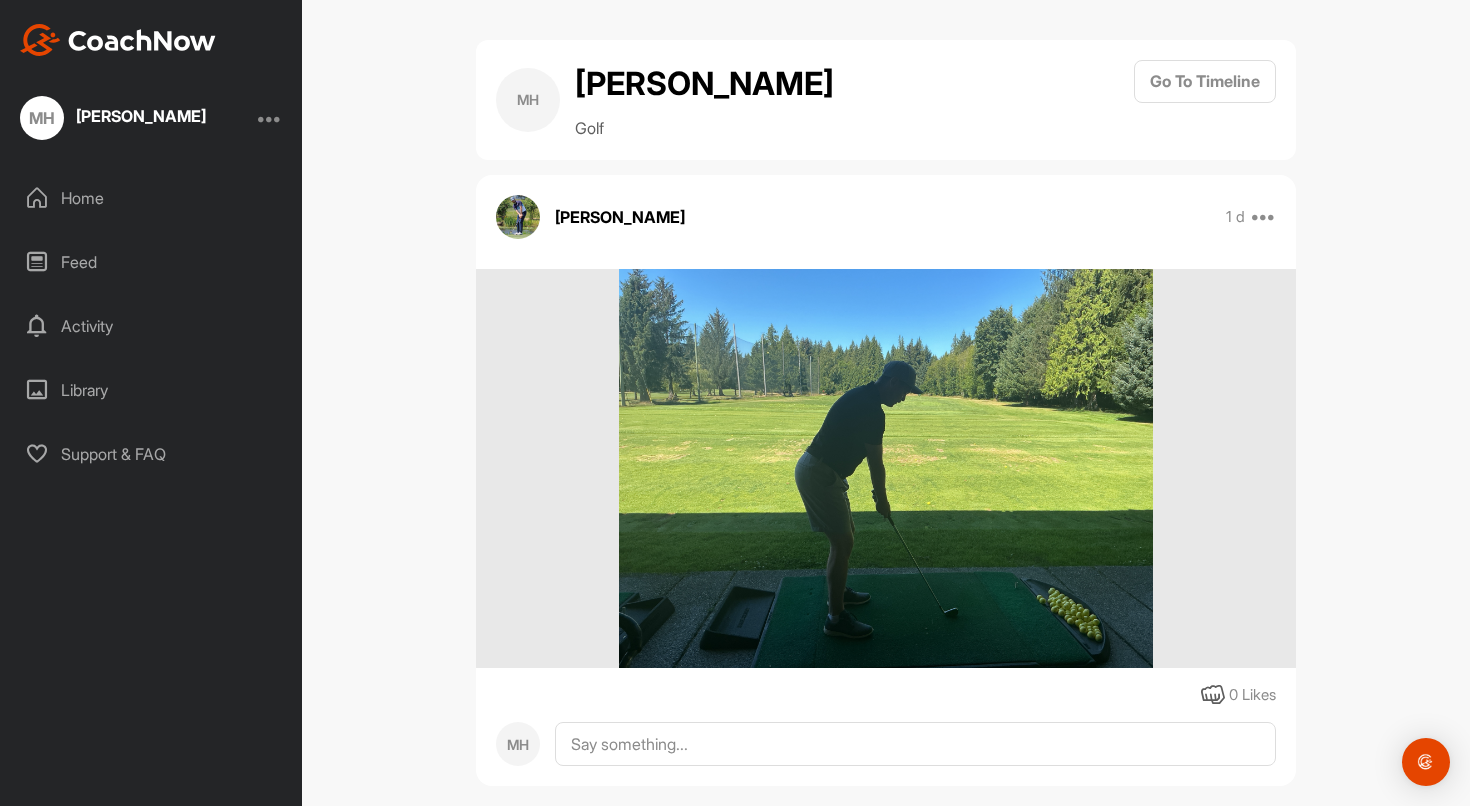 scroll, scrollTop: 0, scrollLeft: 0, axis: both 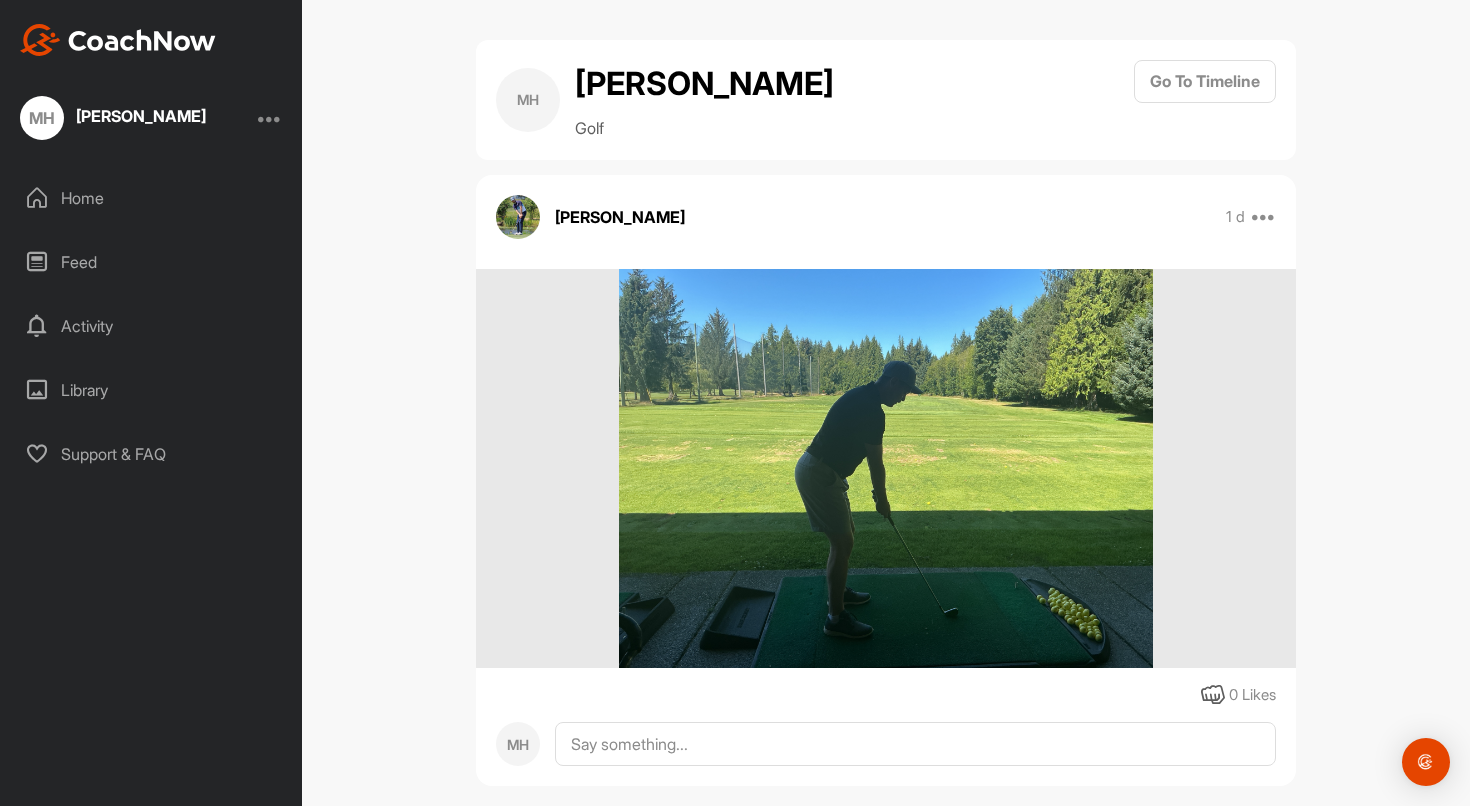 click on "Activity" at bounding box center (152, 326) 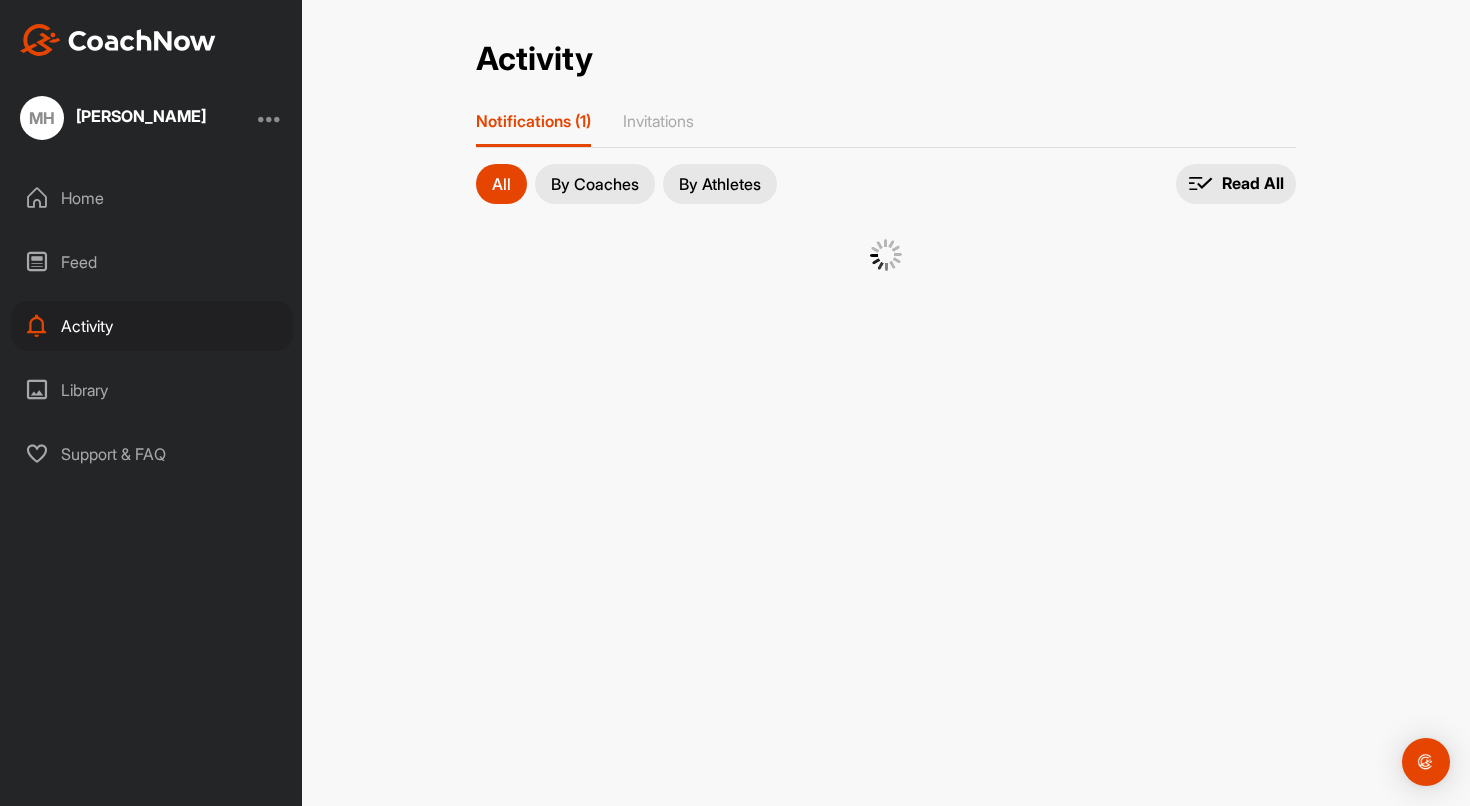 click on "Feed" at bounding box center [152, 262] 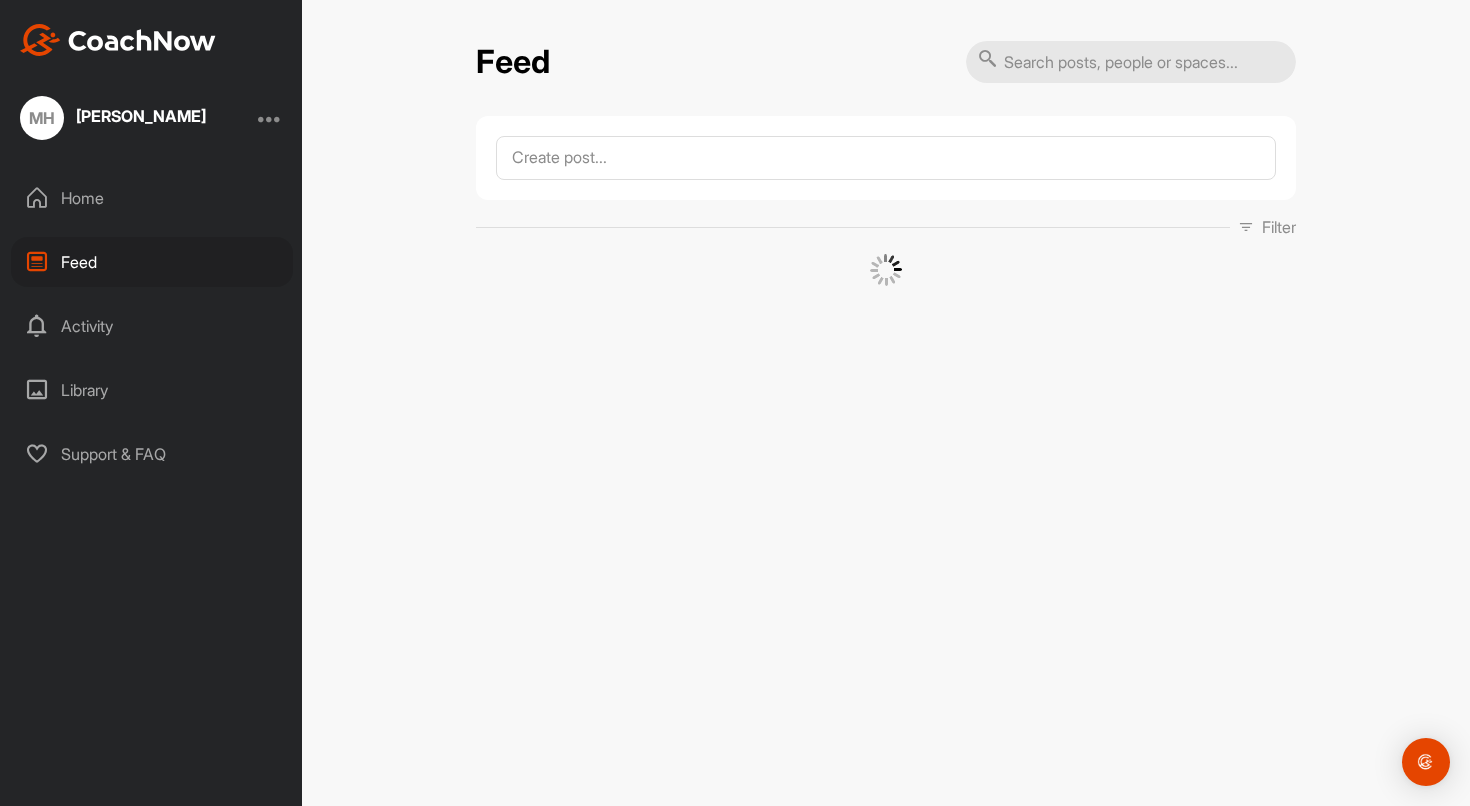 click on "Activity" at bounding box center (152, 326) 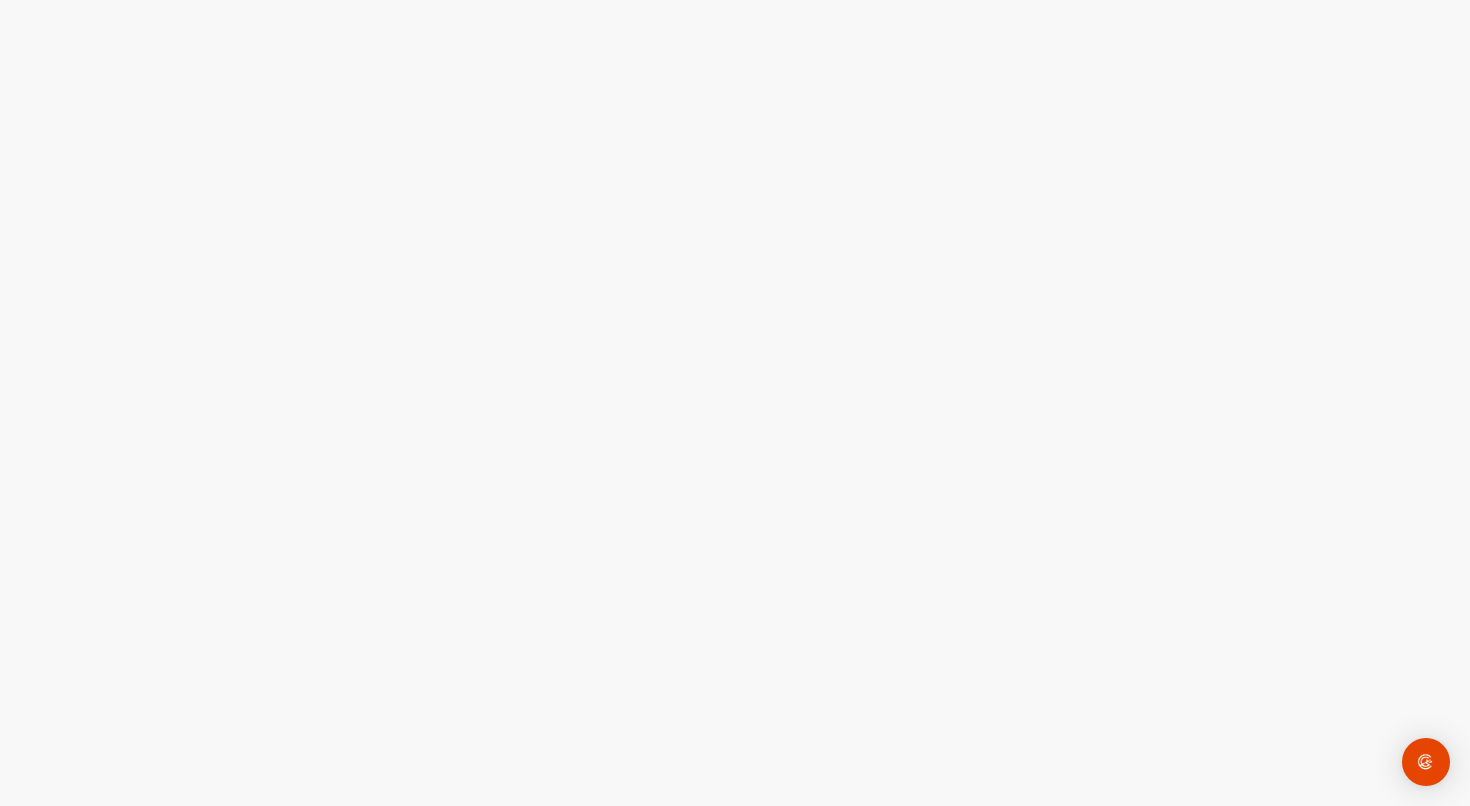 scroll, scrollTop: 0, scrollLeft: 0, axis: both 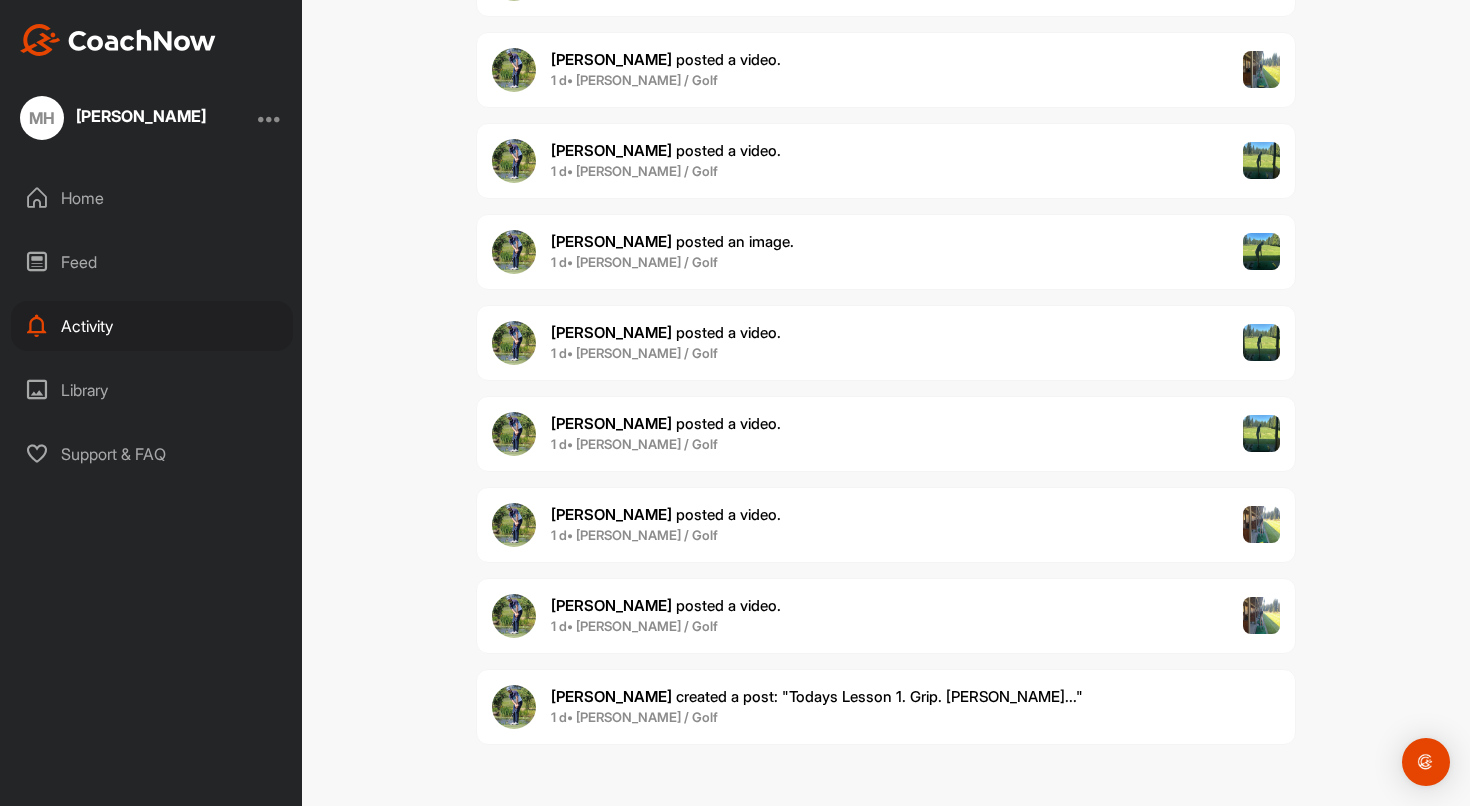 click on "1 d  • [PERSON_NAME] / Golf" at bounding box center (634, 444) 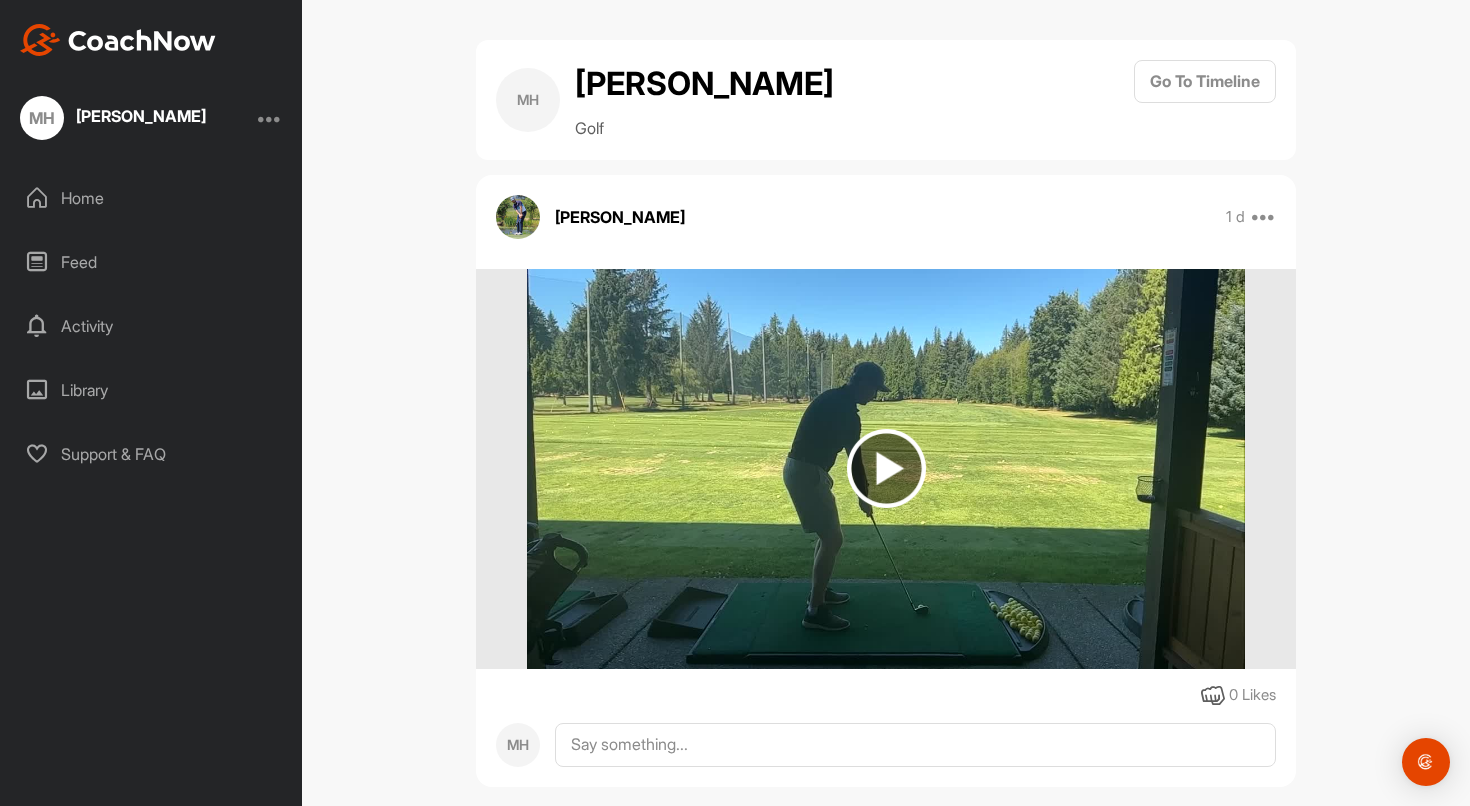 click at bounding box center [886, 468] 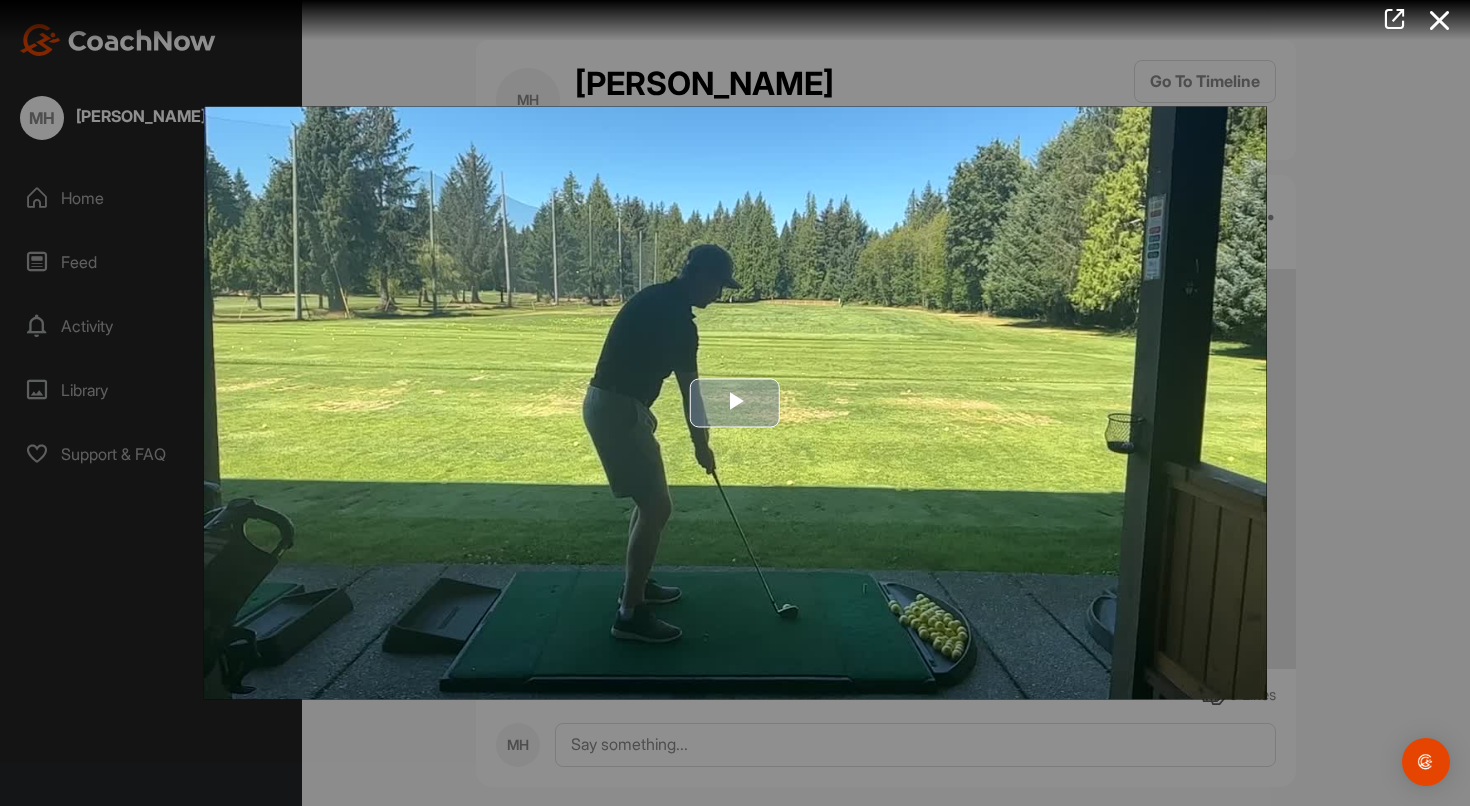 click at bounding box center [735, 403] 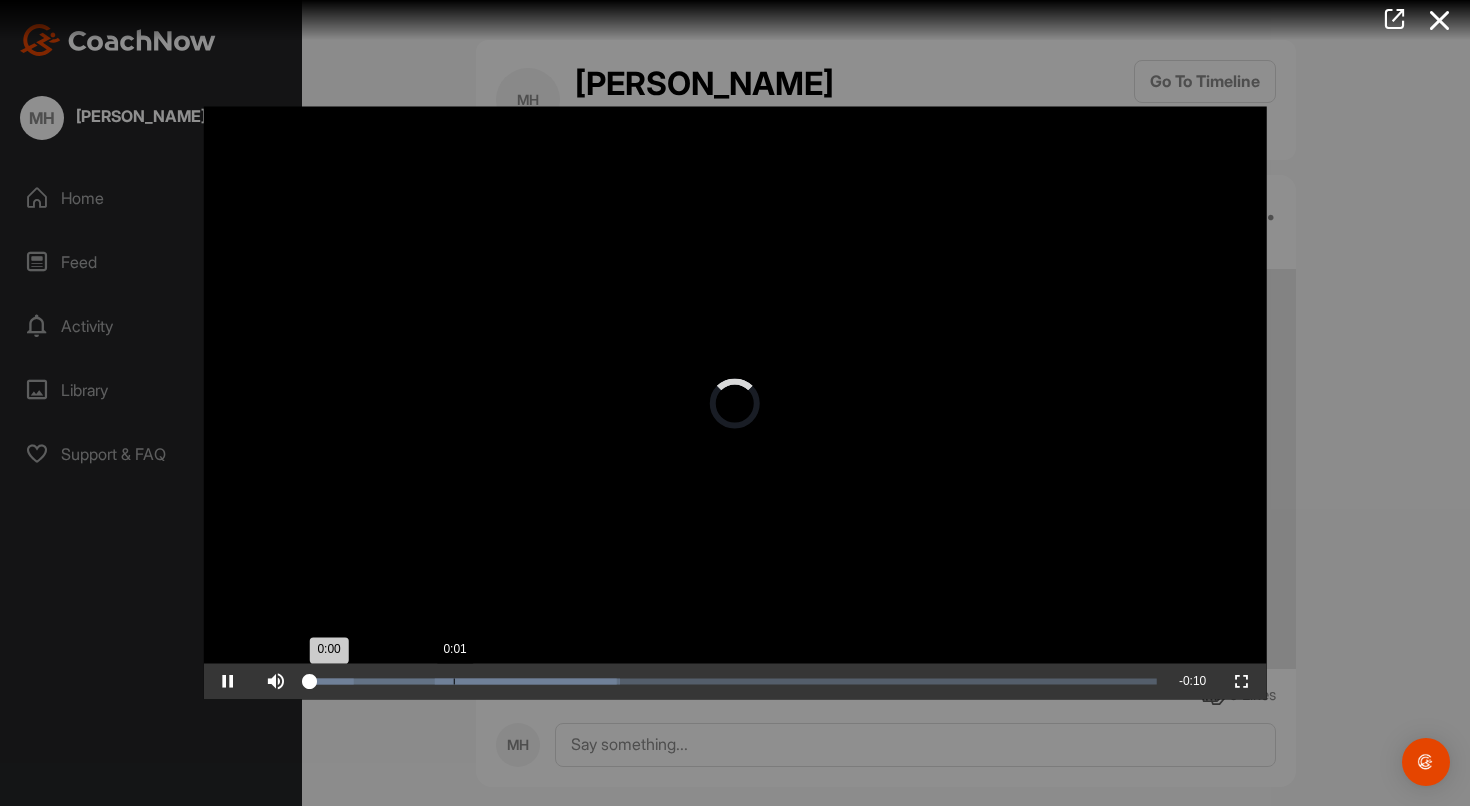 click on "Loaded :  36.48% 0:01 0:00" at bounding box center (733, 682) 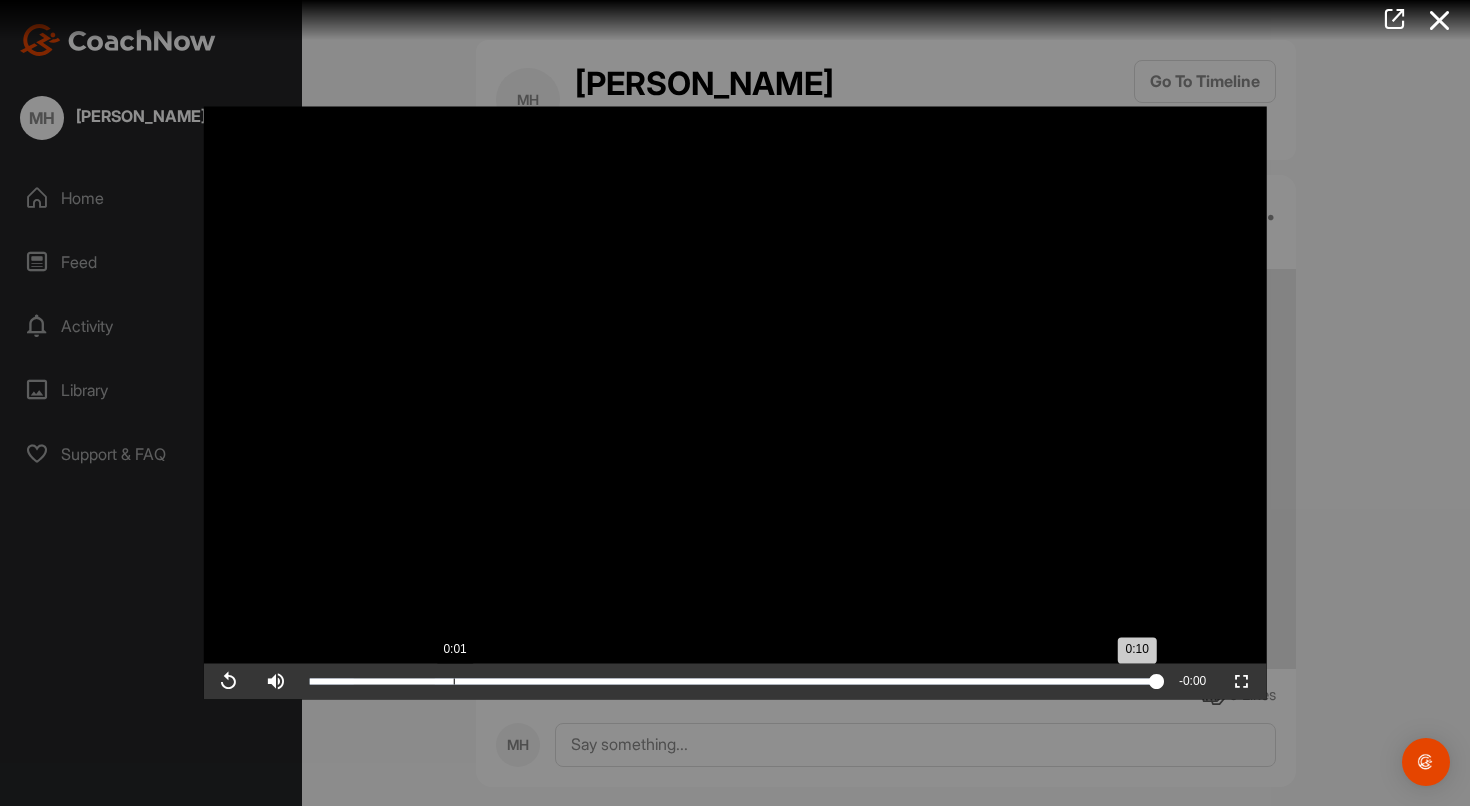 click on "0:10" at bounding box center [733, 682] 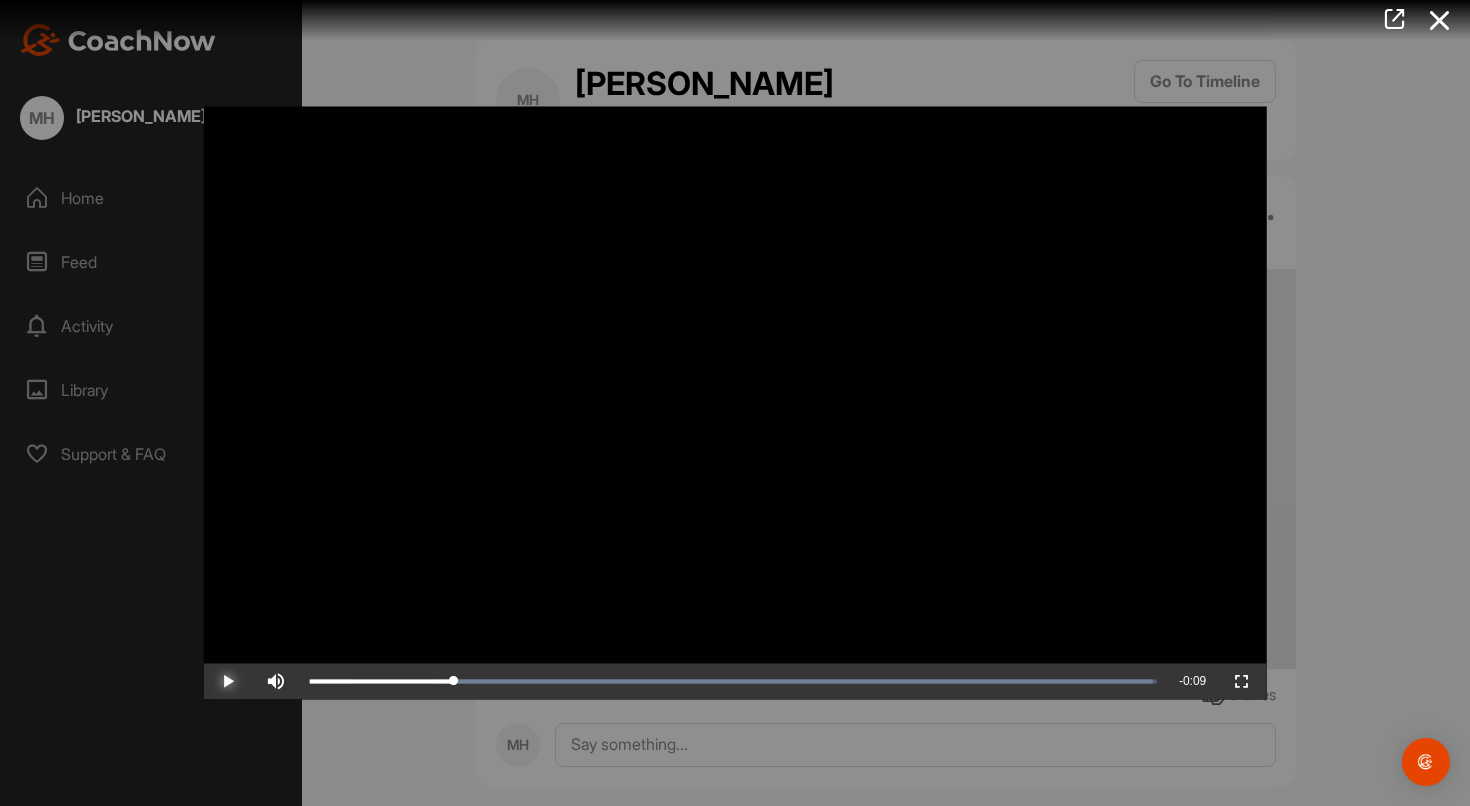 click at bounding box center (228, 682) 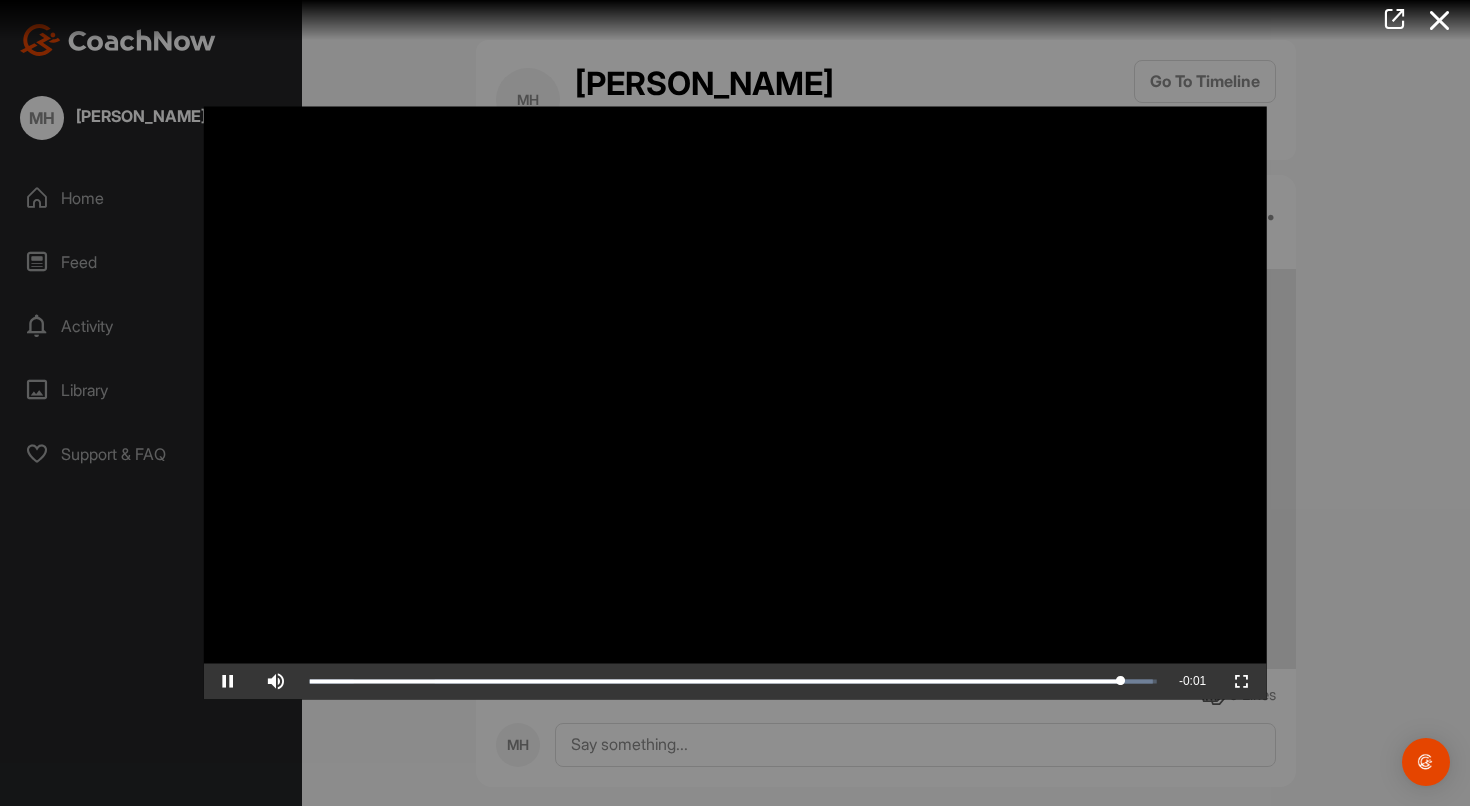 click at bounding box center [735, 403] 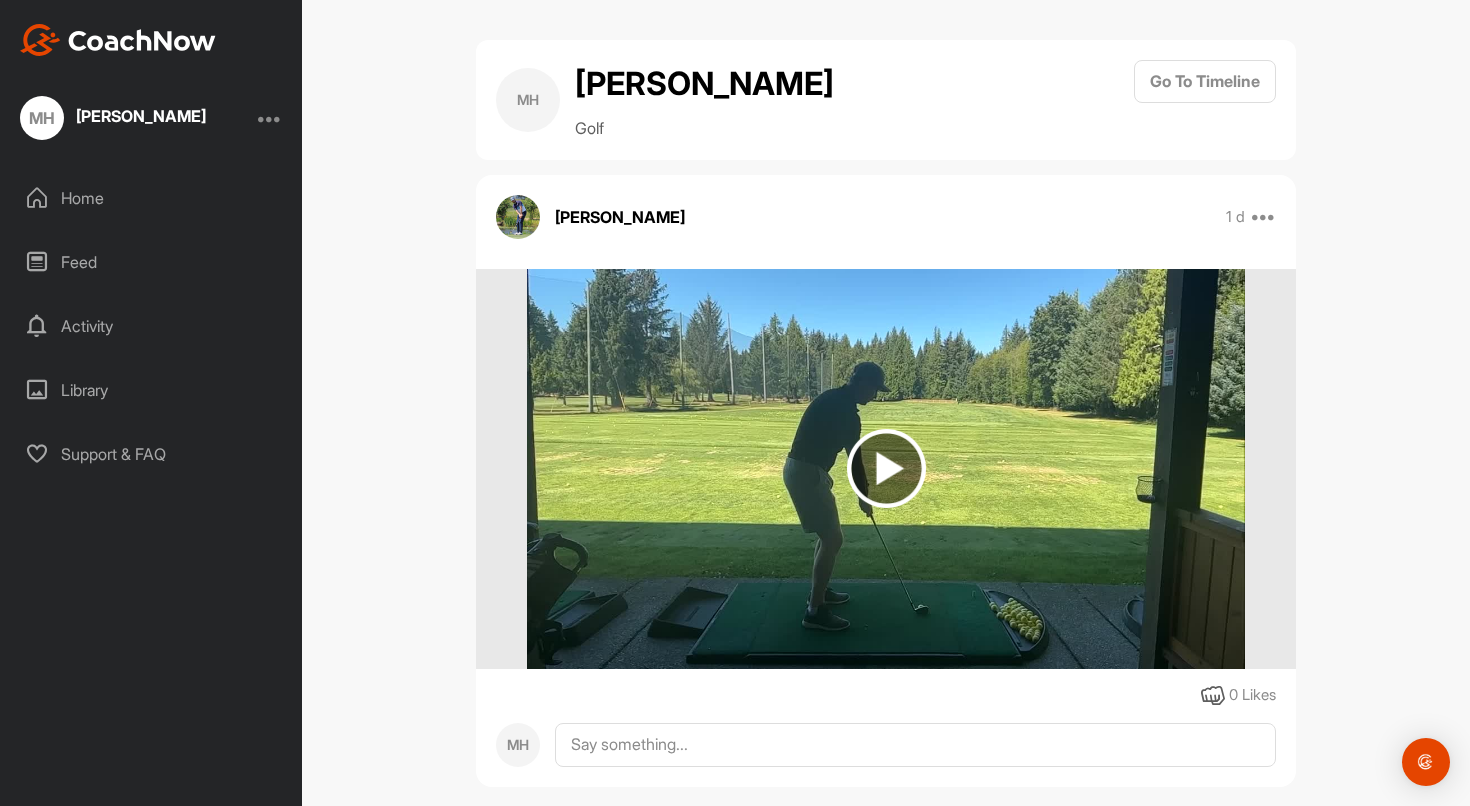 click on "Activity" at bounding box center (152, 326) 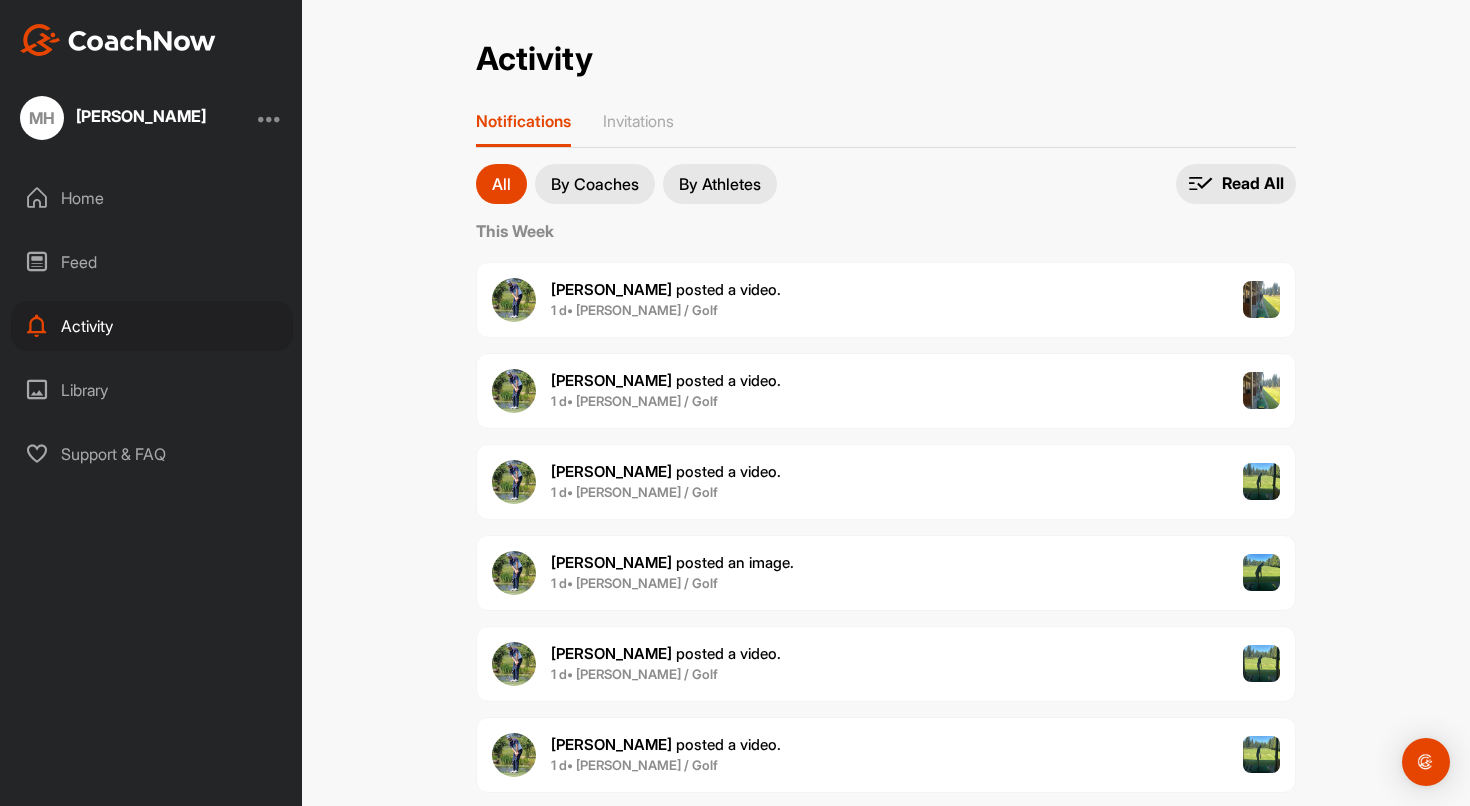 click on "[PERSON_NAME]   posted an image ." at bounding box center [672, 562] 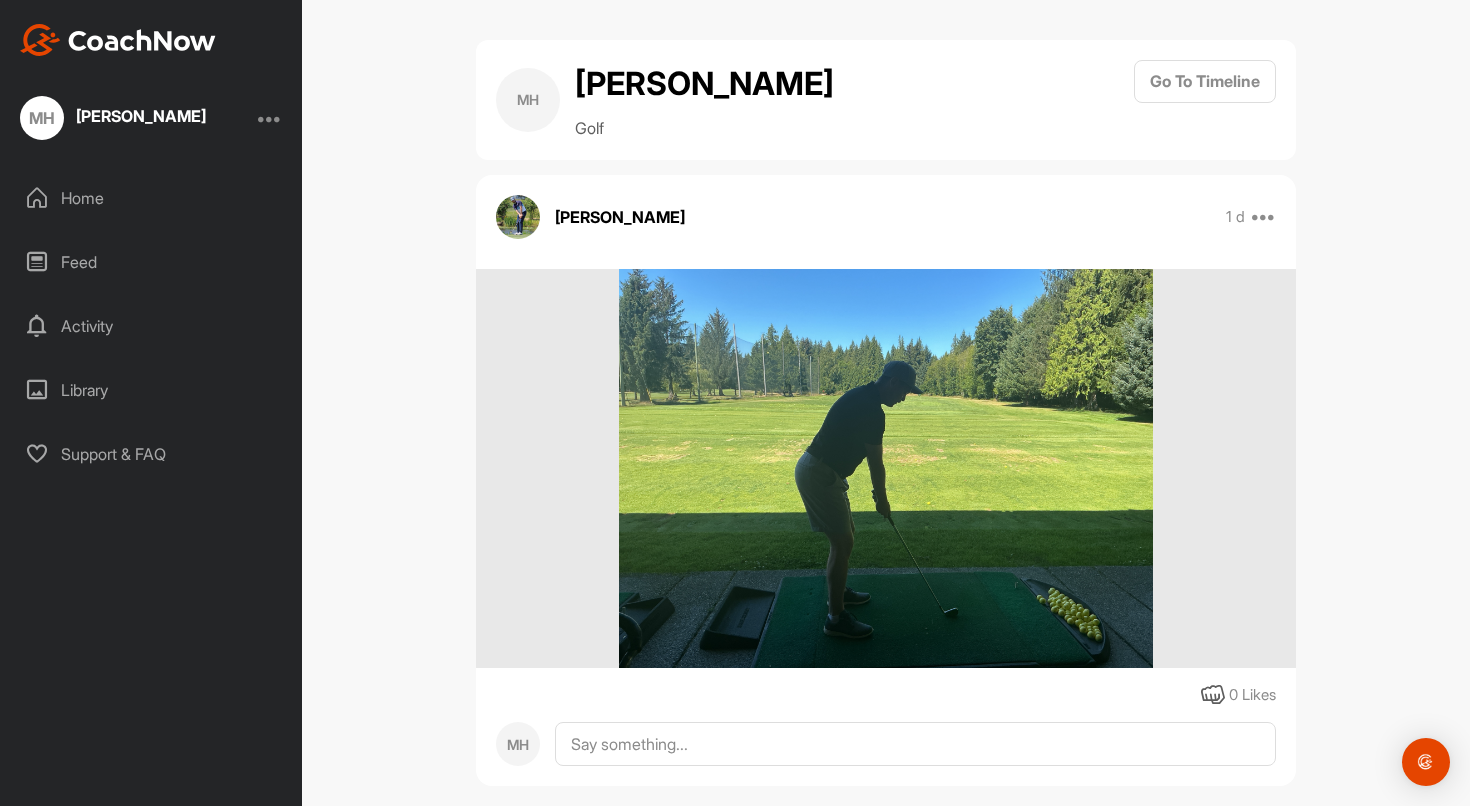 click at bounding box center [885, 469] 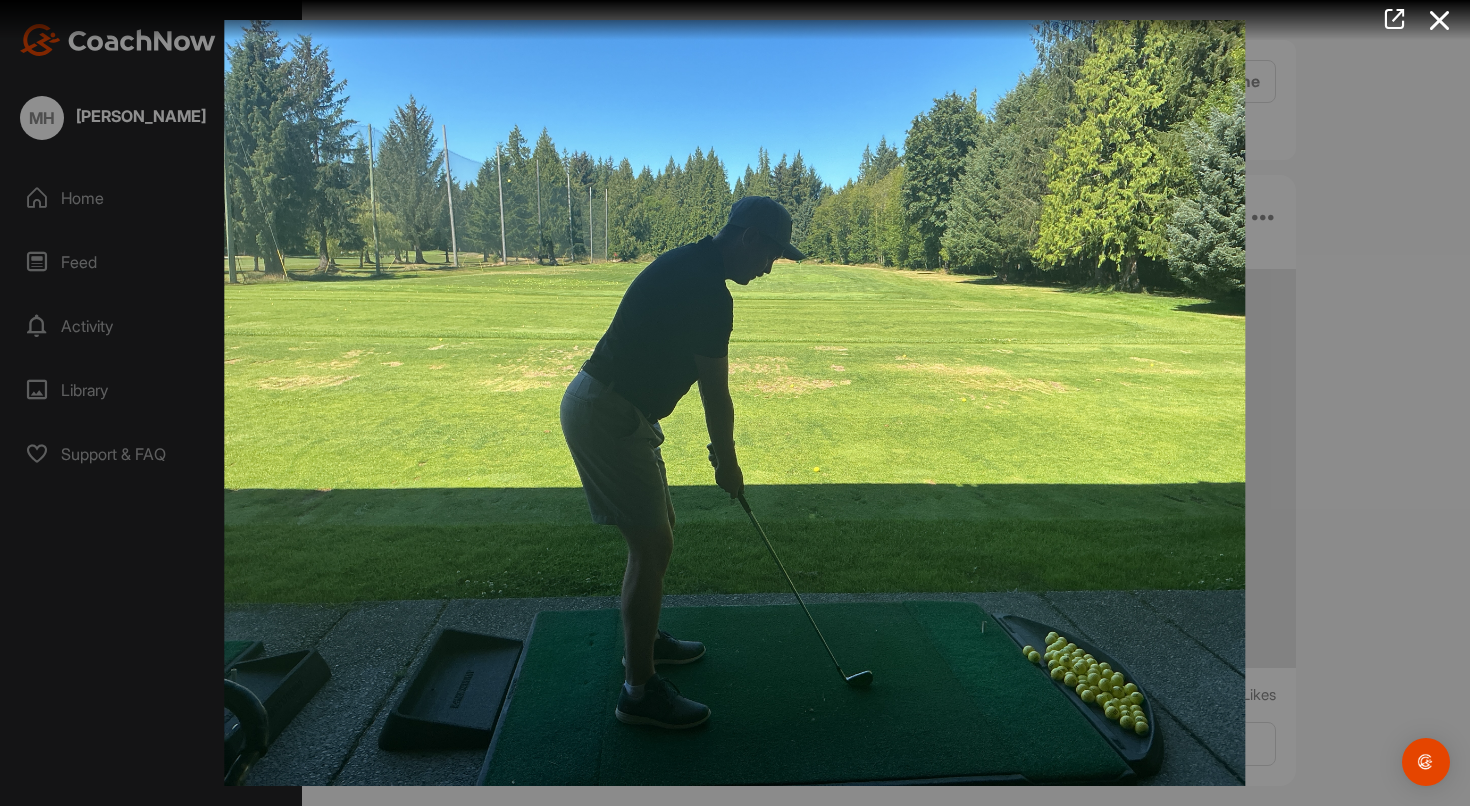click at bounding box center [734, 403] 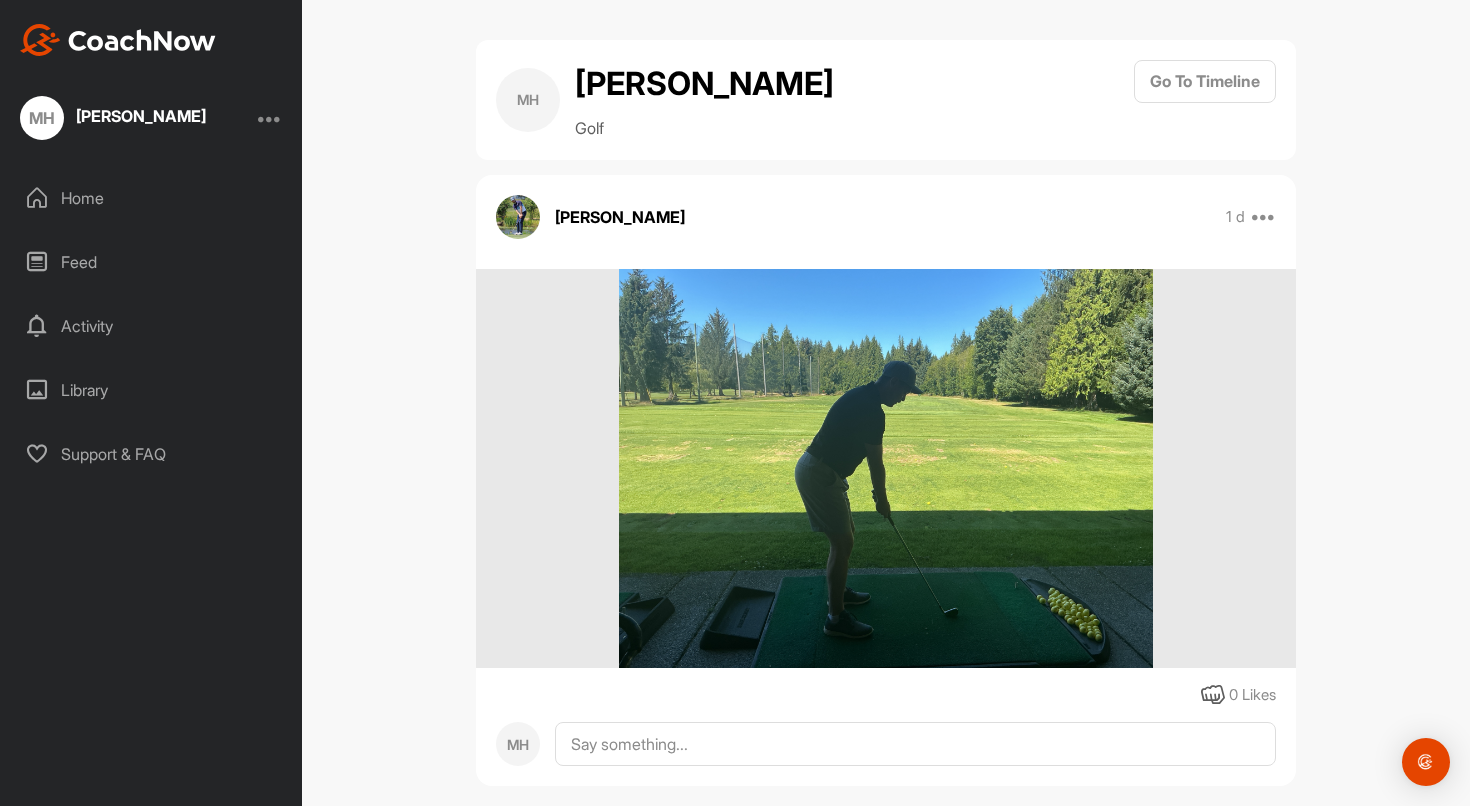 click on "Activity" at bounding box center [152, 326] 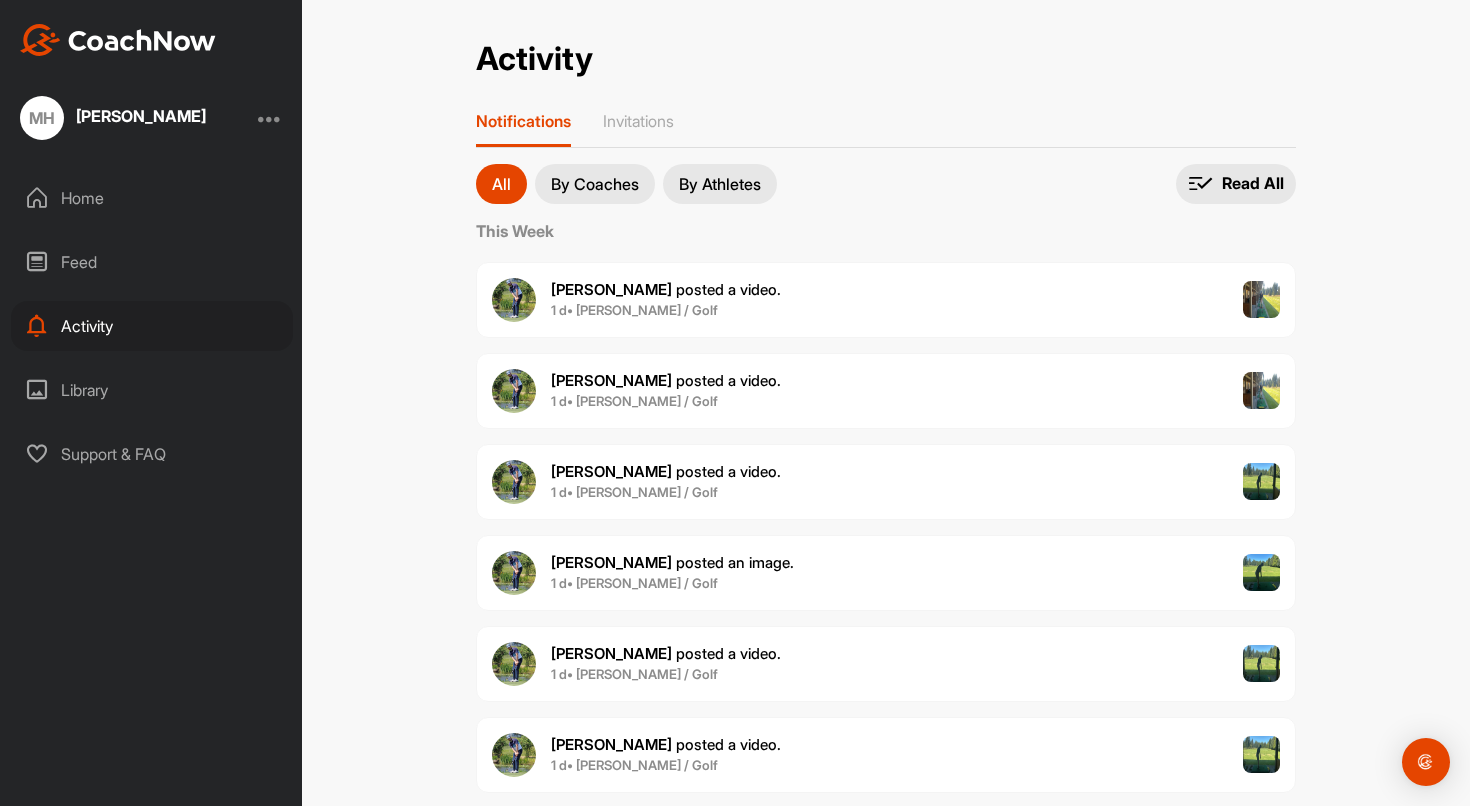 click on "1 d  • [PERSON_NAME] / Golf" at bounding box center [666, 493] 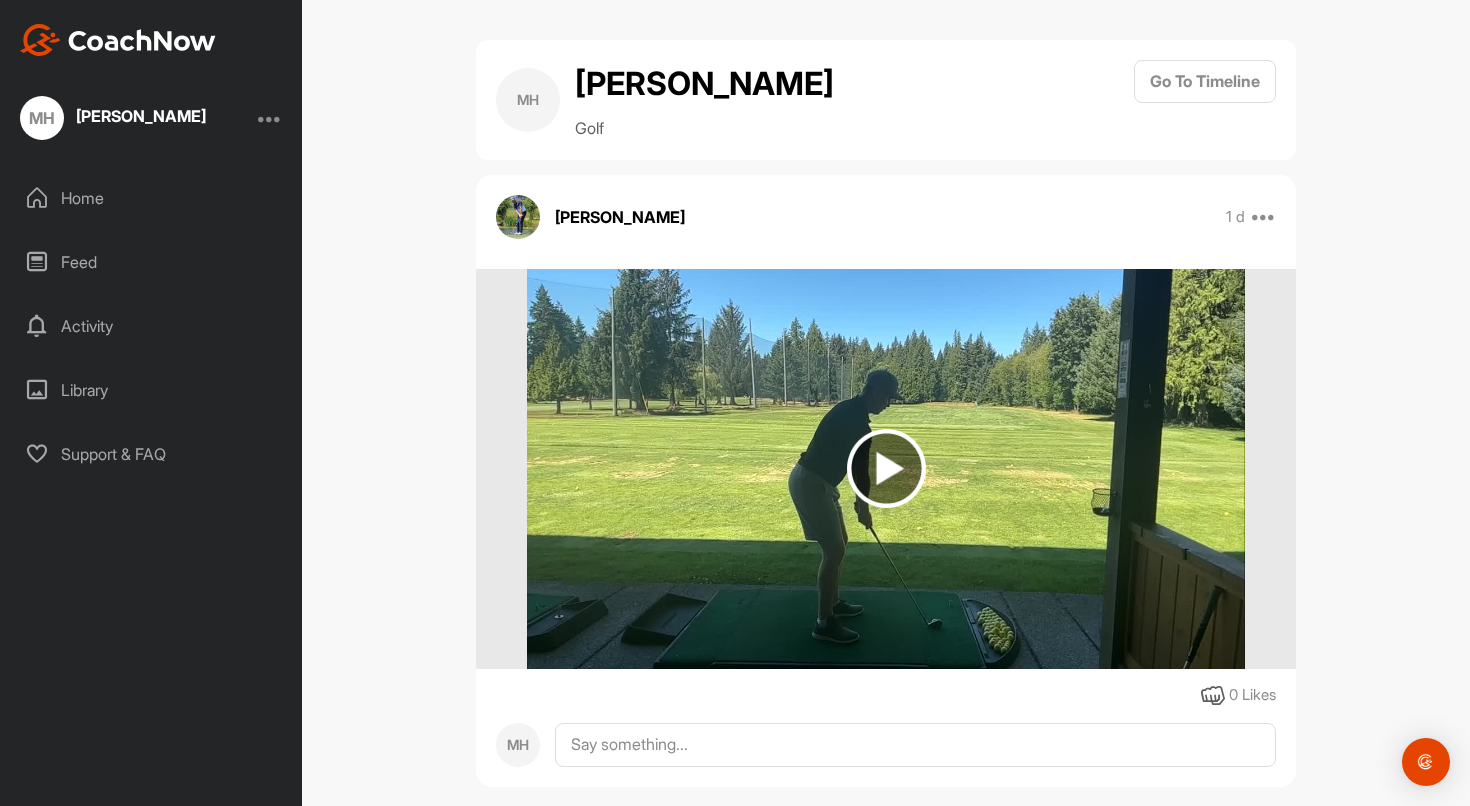 click at bounding box center [886, 468] 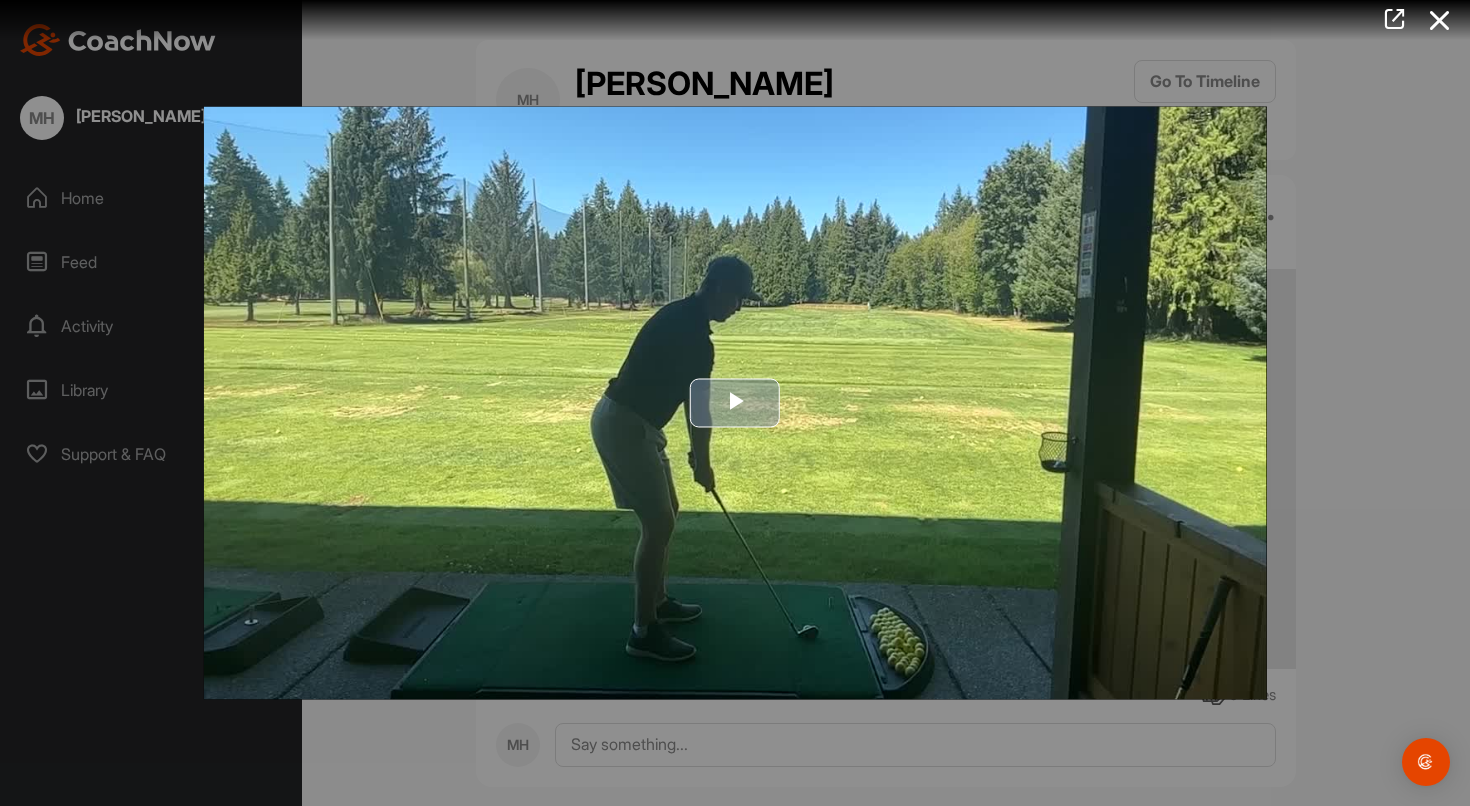 click at bounding box center (735, 402) 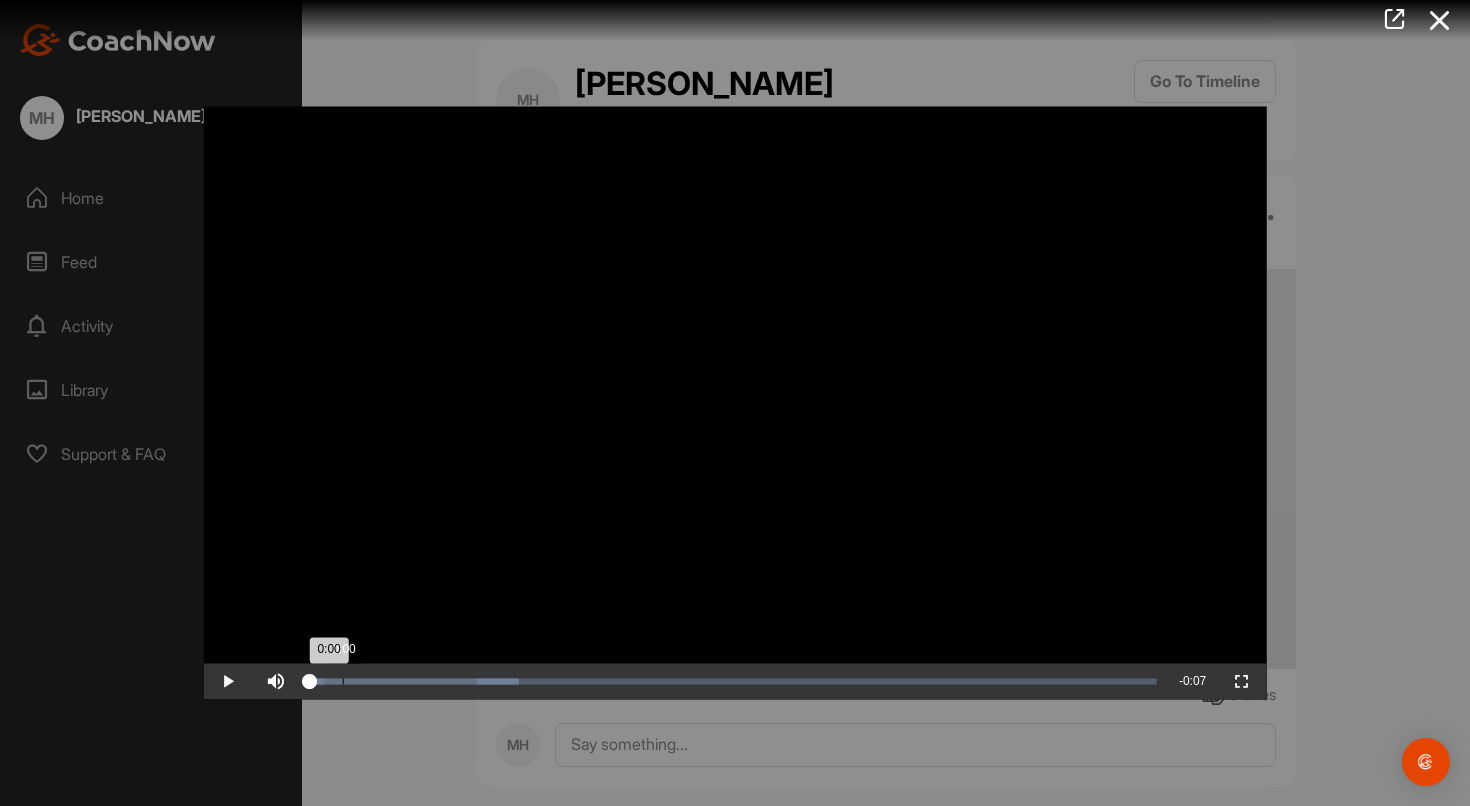click on "Loaded :  24.66% 0:00 0:00" at bounding box center (733, 682) 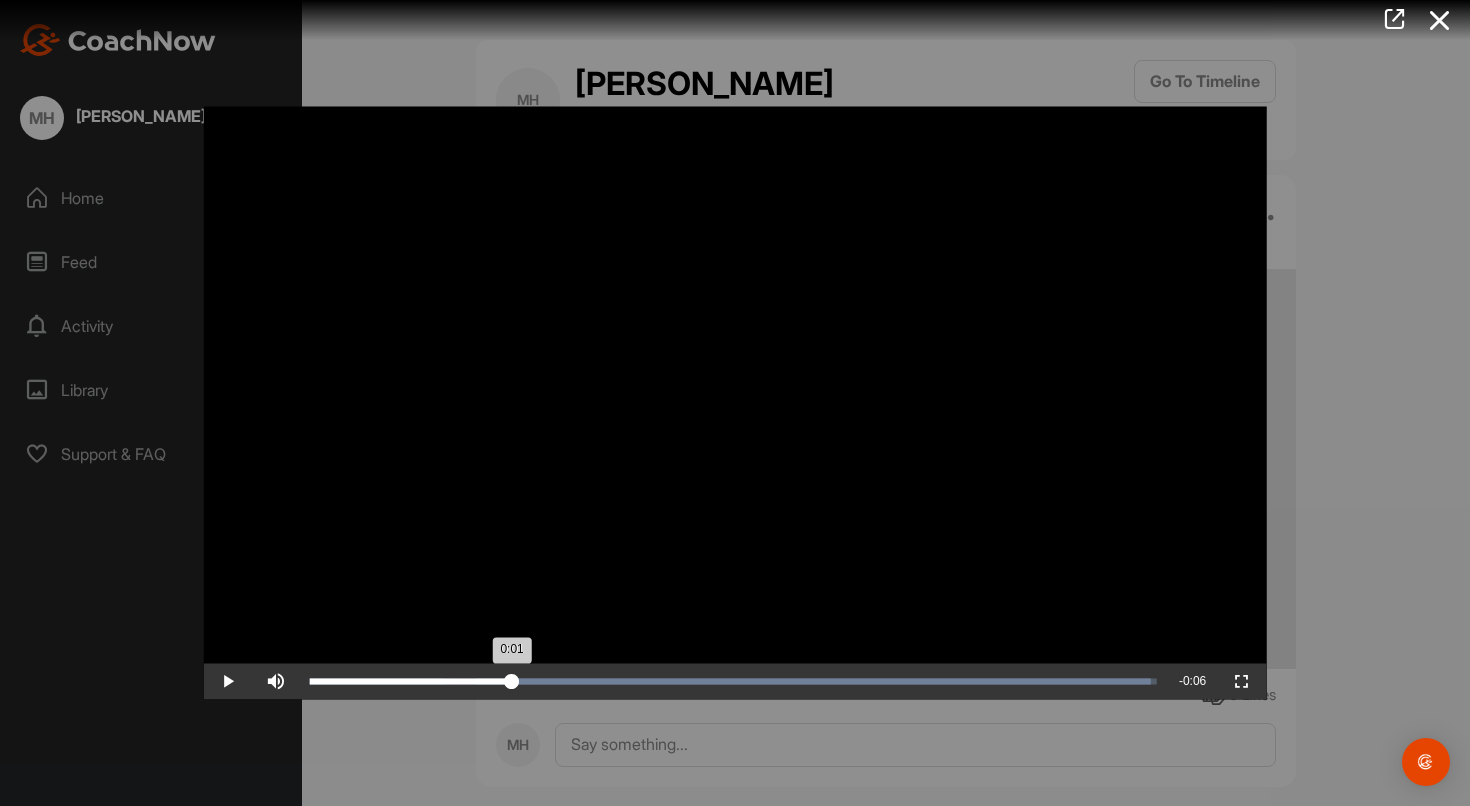 click on "Loaded :  99.27% 0:01 0:01" at bounding box center [733, 682] 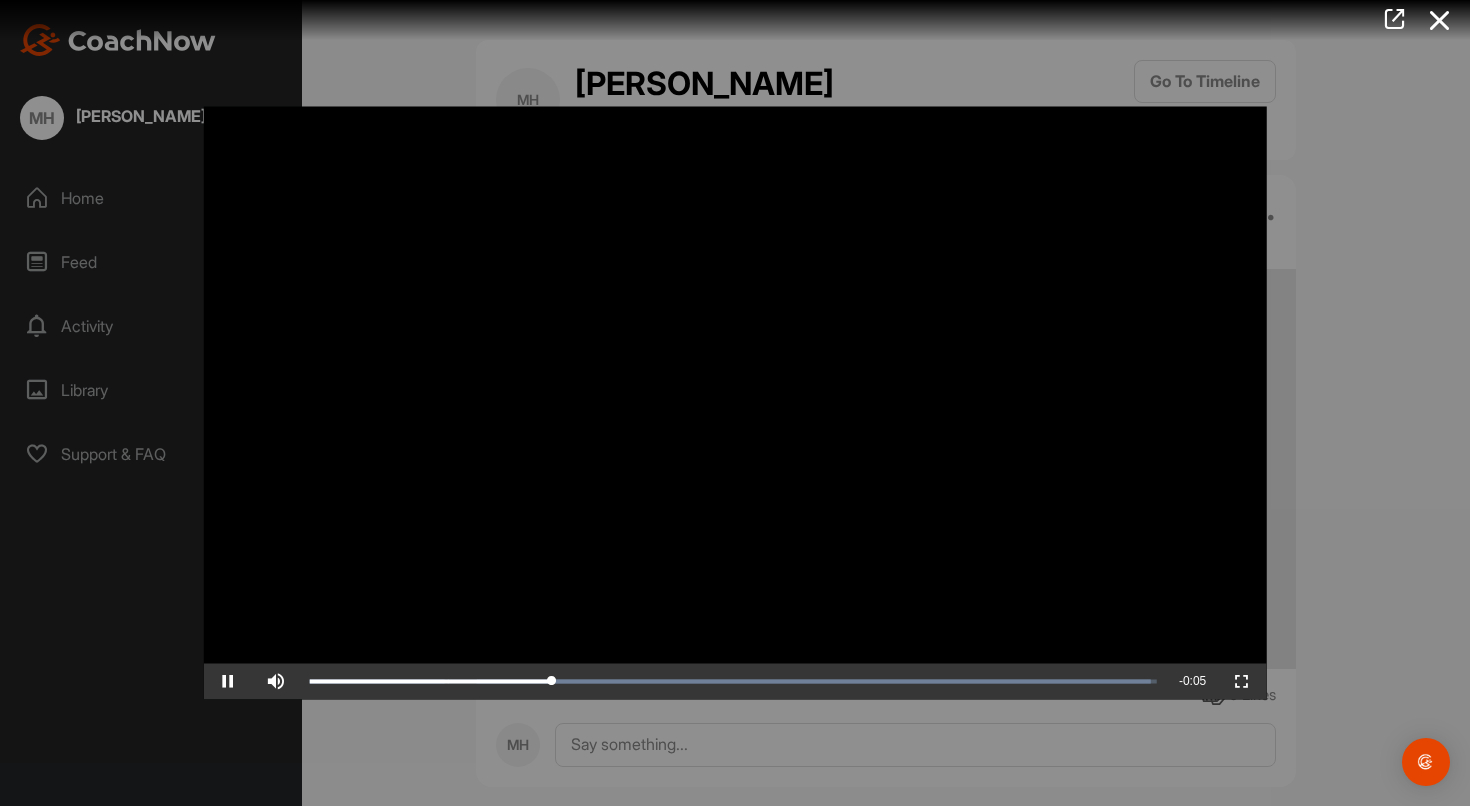 click at bounding box center [735, 402] 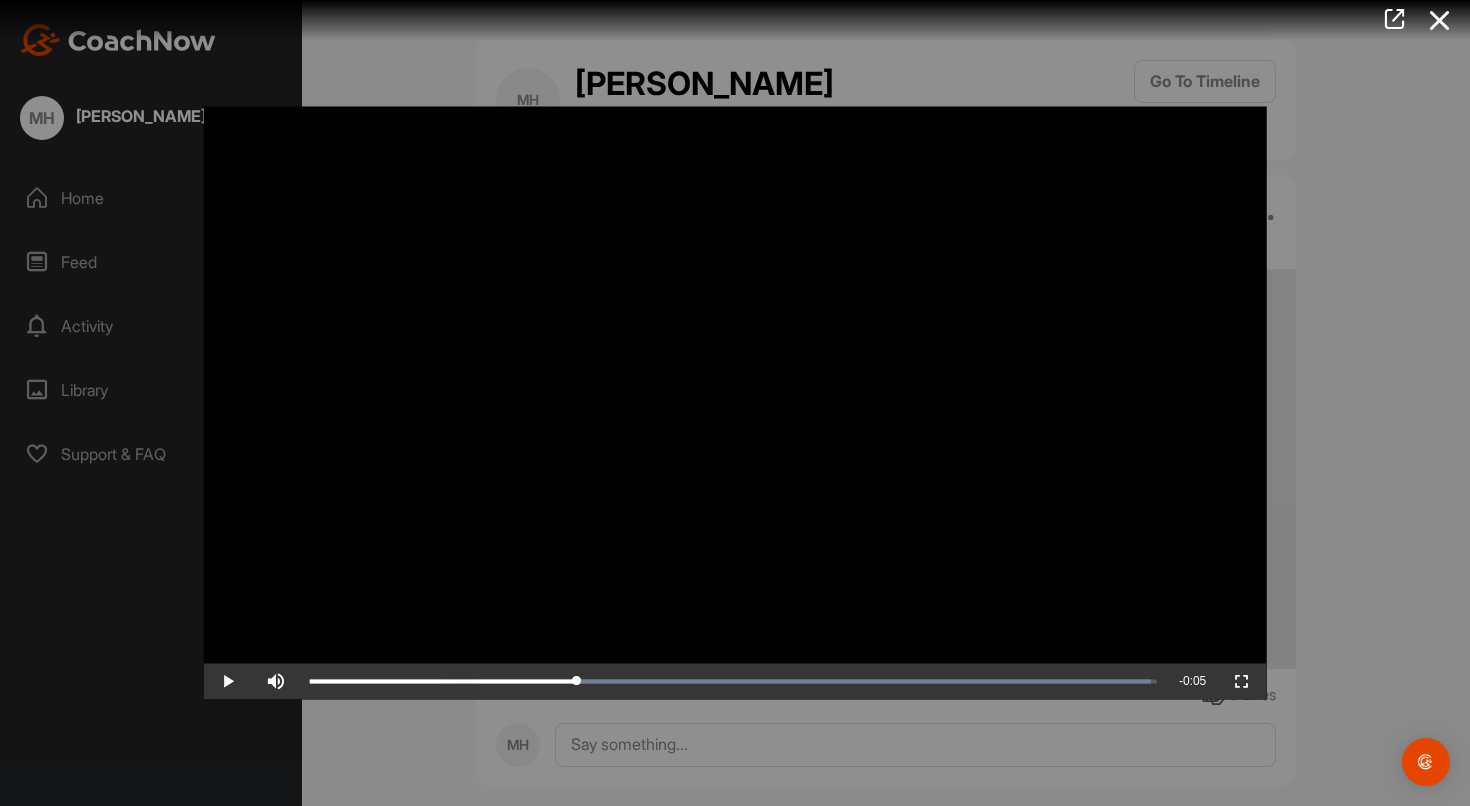 click at bounding box center [735, 402] 